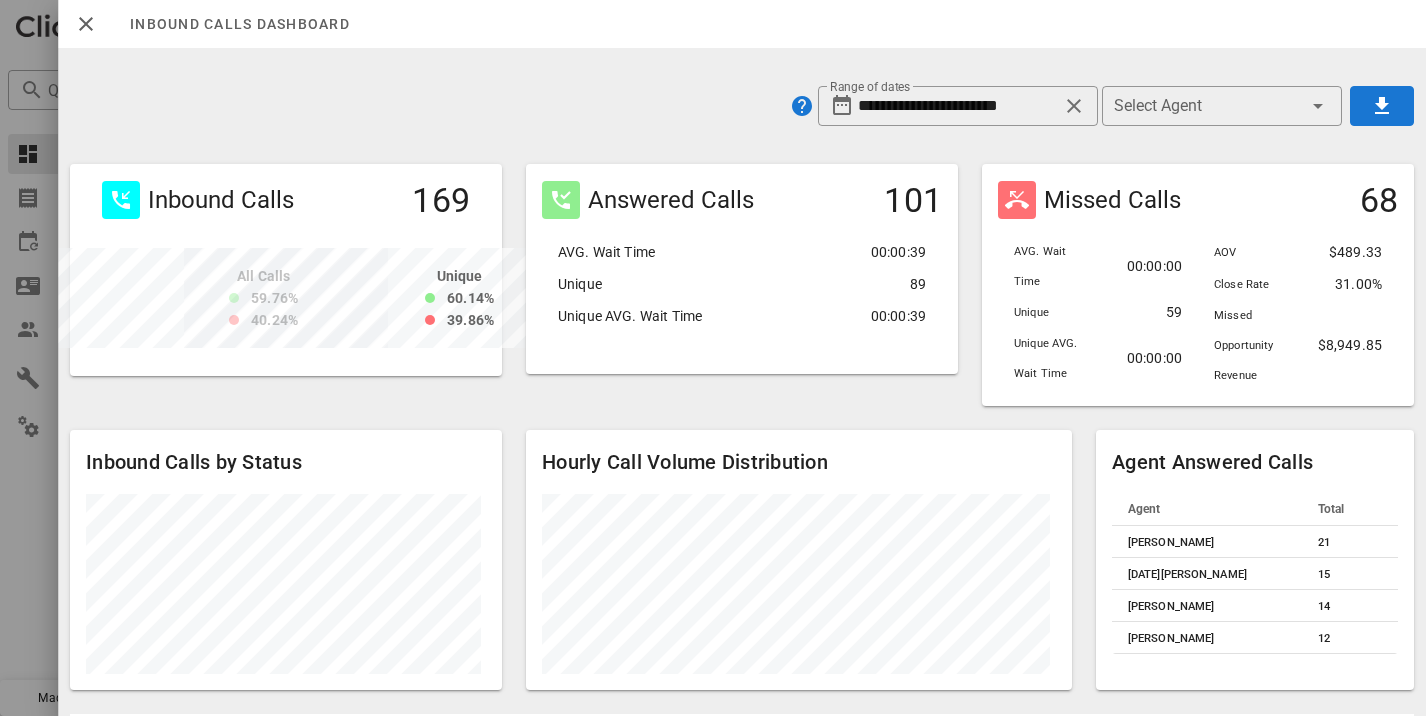 scroll, scrollTop: 0, scrollLeft: 0, axis: both 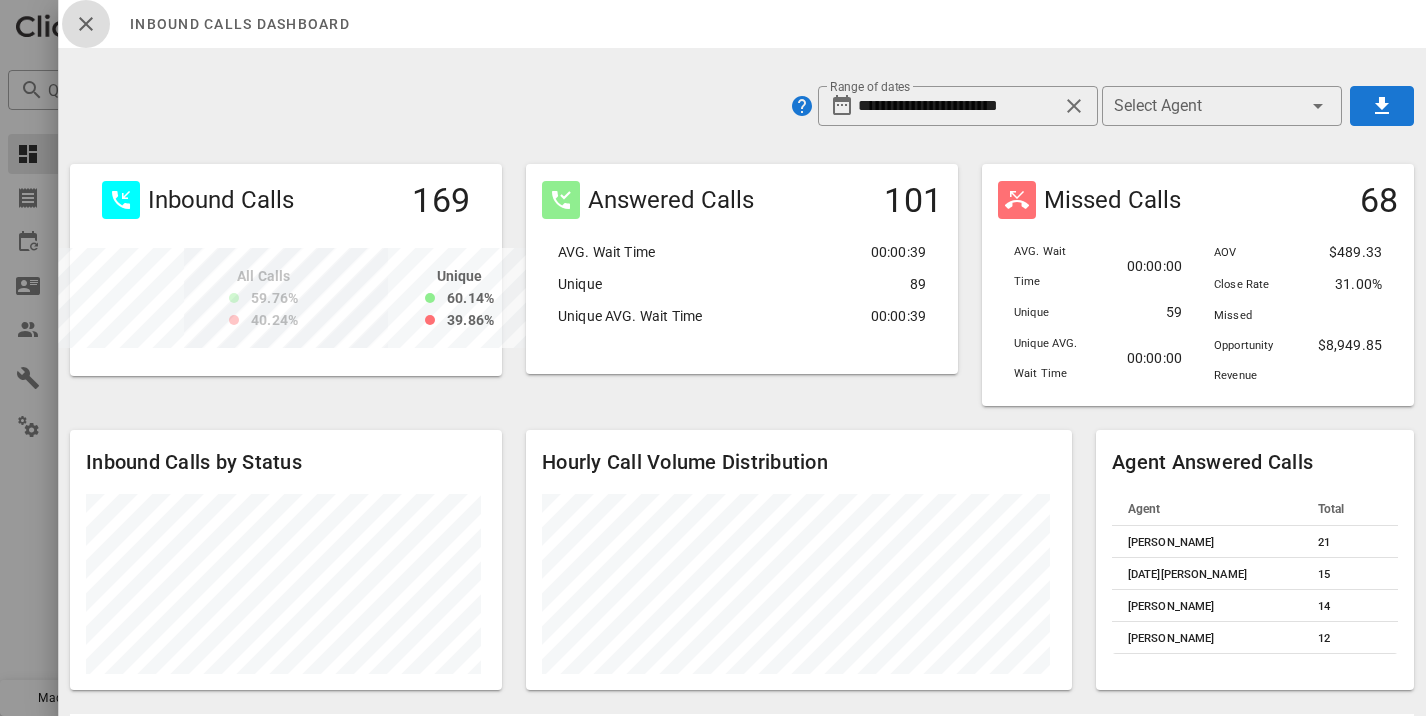 click at bounding box center [86, 24] 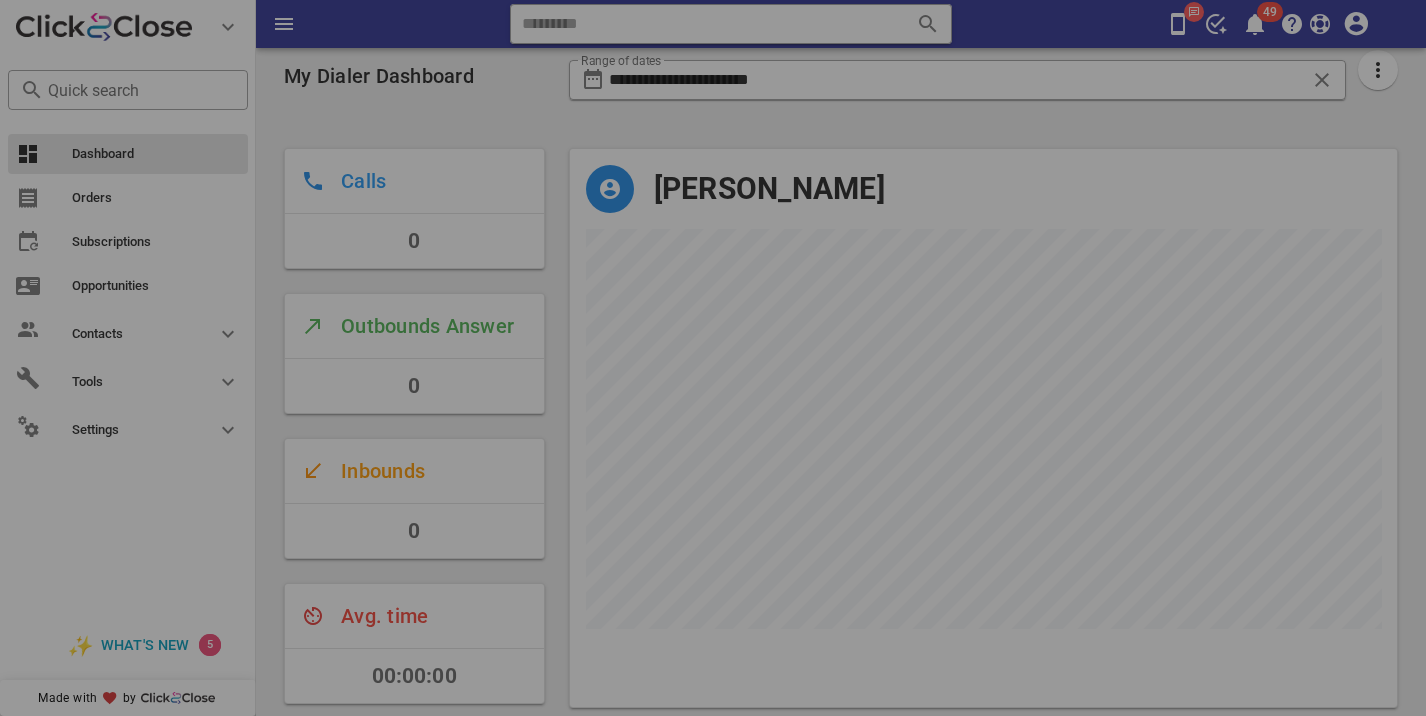 scroll, scrollTop: 999442, scrollLeft: 999172, axis: both 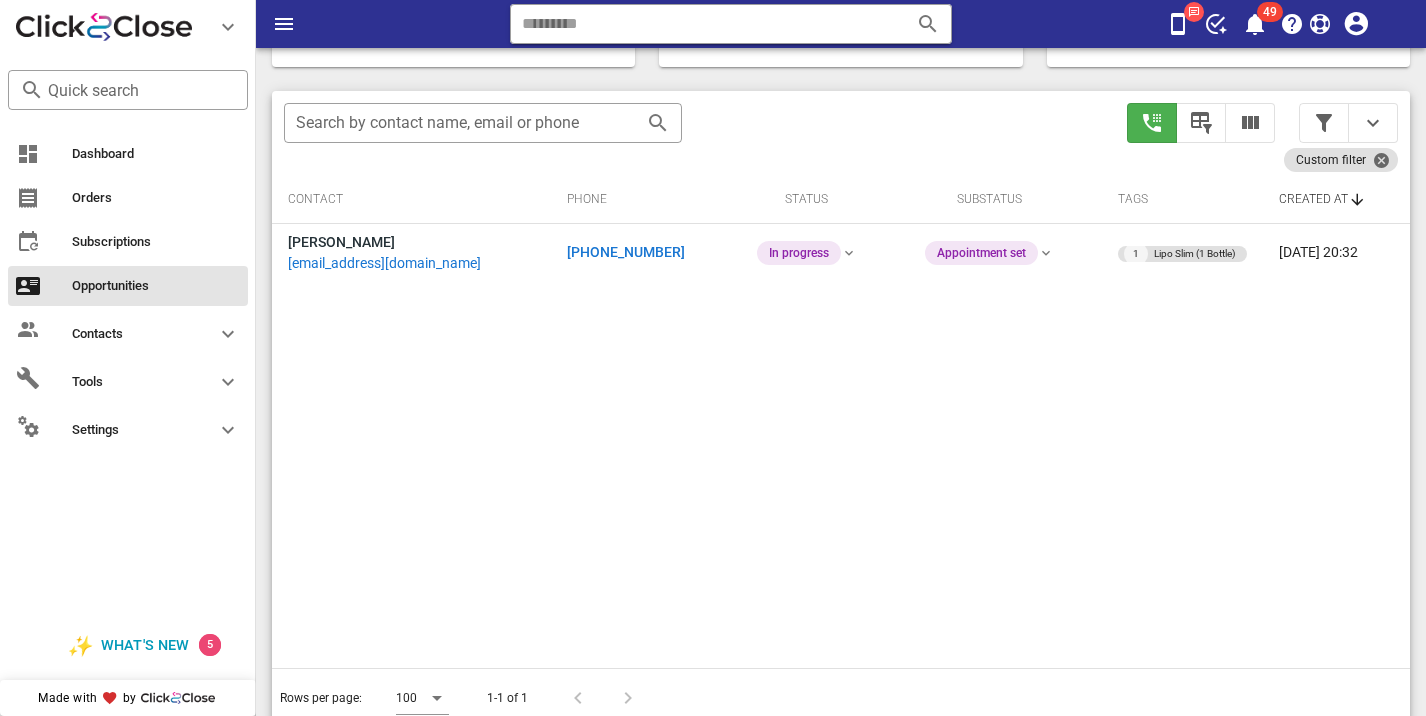 click on "Opportunities 1 145,067 Call stats 0 0% 0 0% Conversations 0 0 0 Talk Time 00:00:00 Close rate 19% aov $455 Gross sales $0 $0 Actual Goal Pipeline value $6 $860,894 ​ Search by contact name, email or phone Custom filter Contact Phone Status Substatus Tags Created at [PERSON_NAME]  [EMAIL_ADDRESS][DOMAIN_NAME]   [PHONE_NUMBER]   In progress   Appointment set  1  Lipo Slim (1 Bottle)   [DATE] 20:32  Rows per page: 100  1-1 of 1" at bounding box center (841, 221) 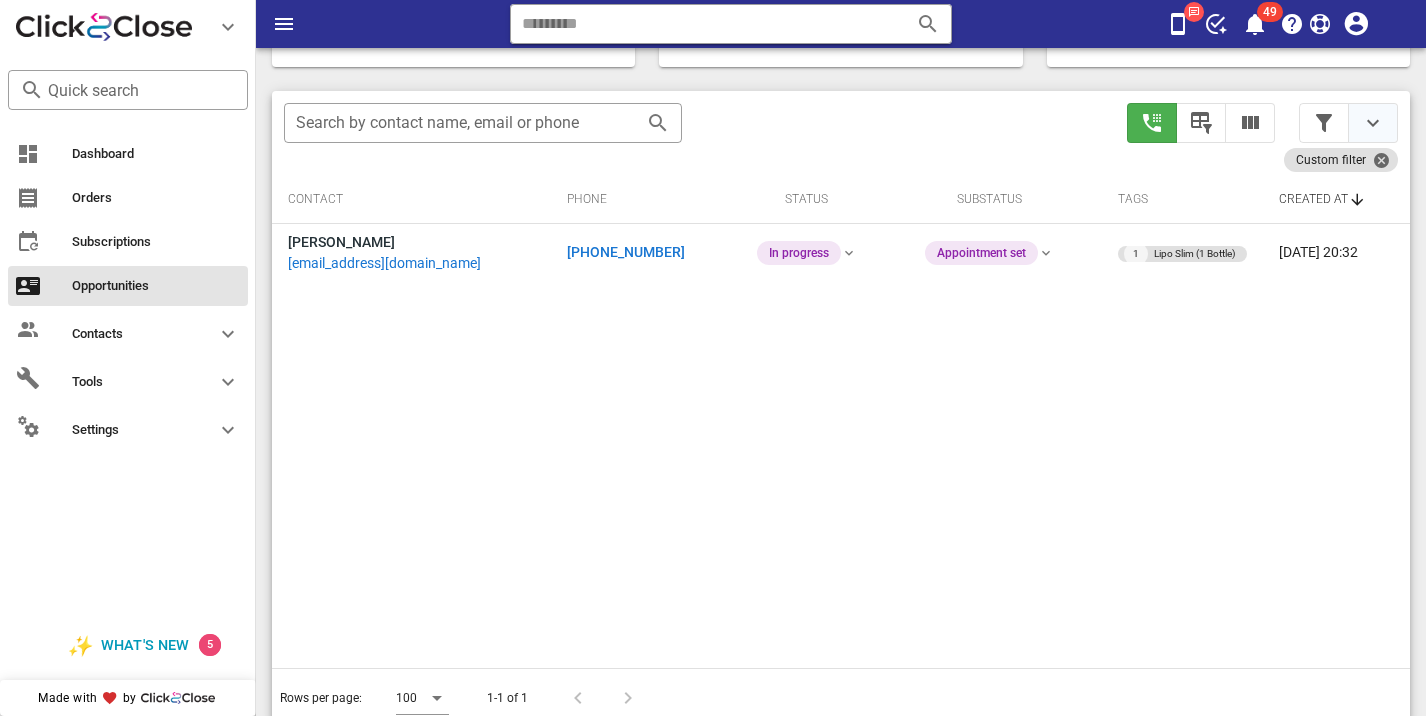 click at bounding box center (1373, 123) 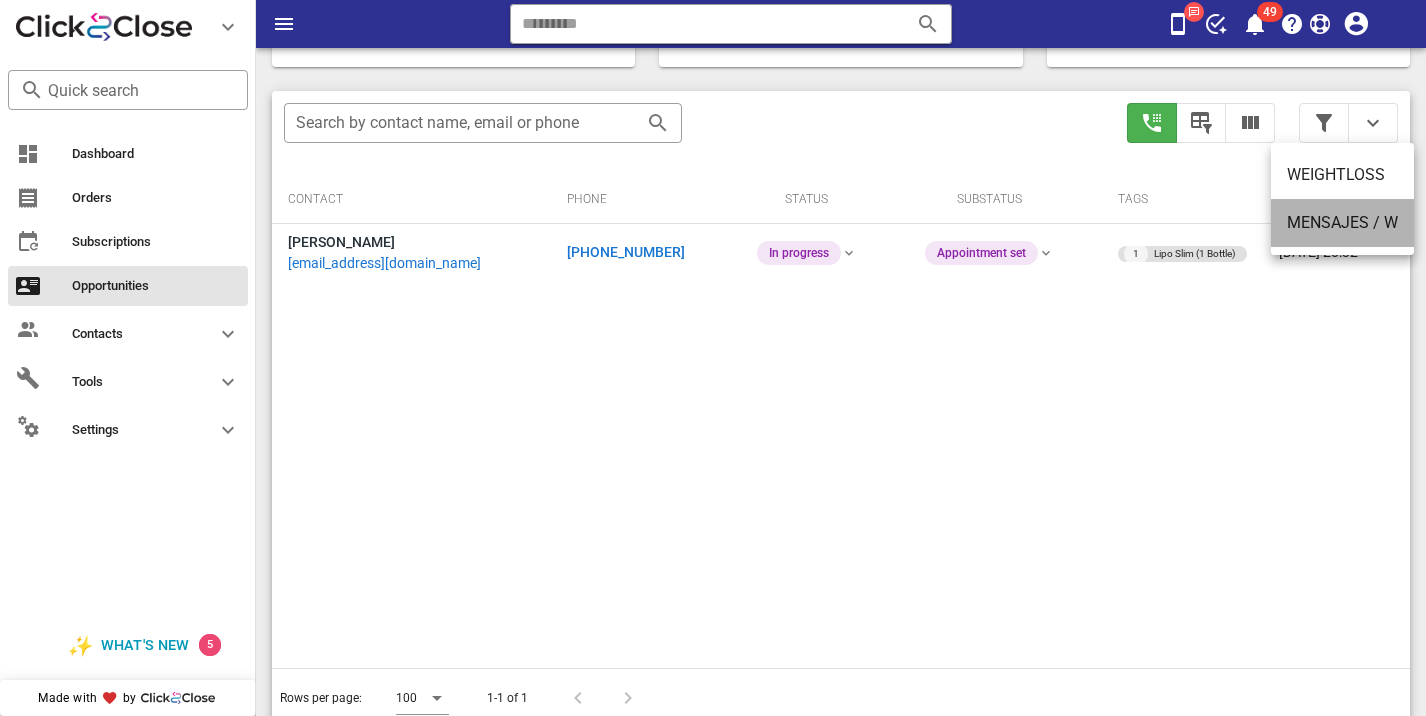 click on "MENSAJES / W" at bounding box center [1342, 223] 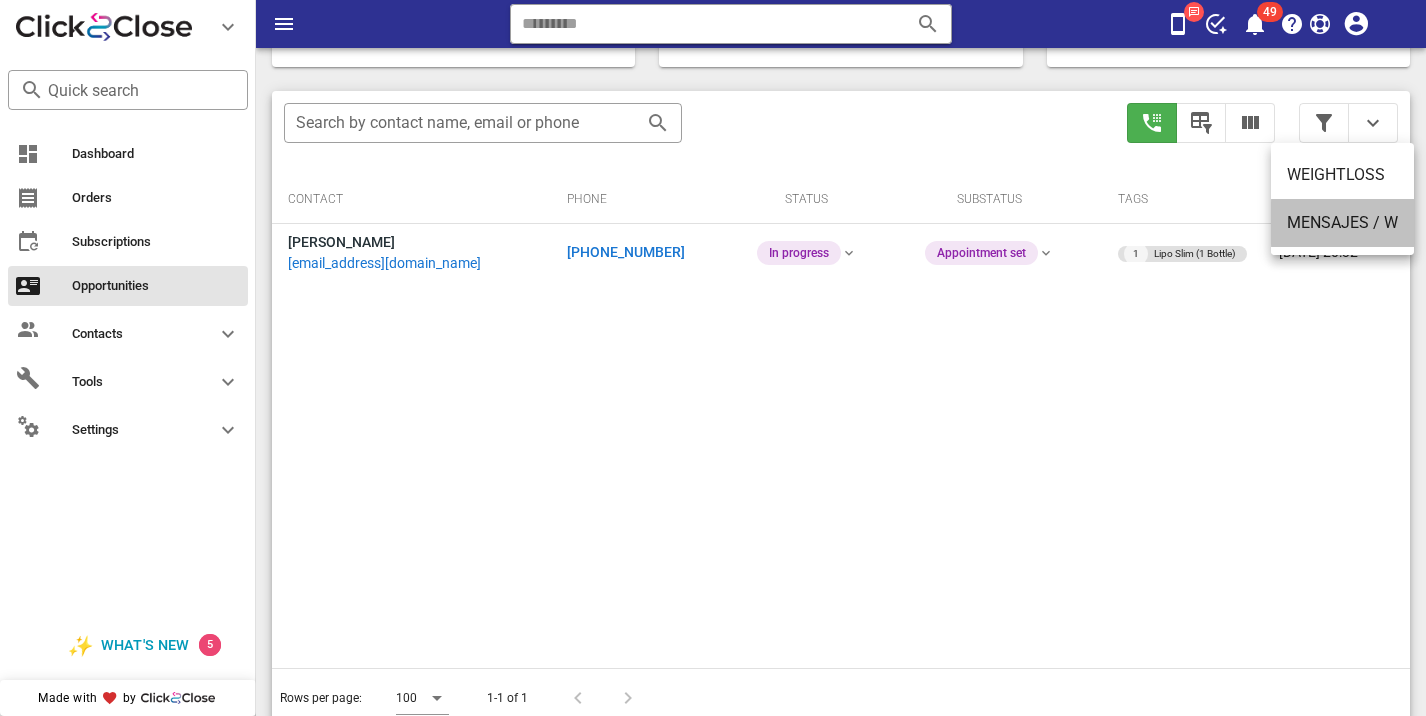 scroll, scrollTop: 331, scrollLeft: 0, axis: vertical 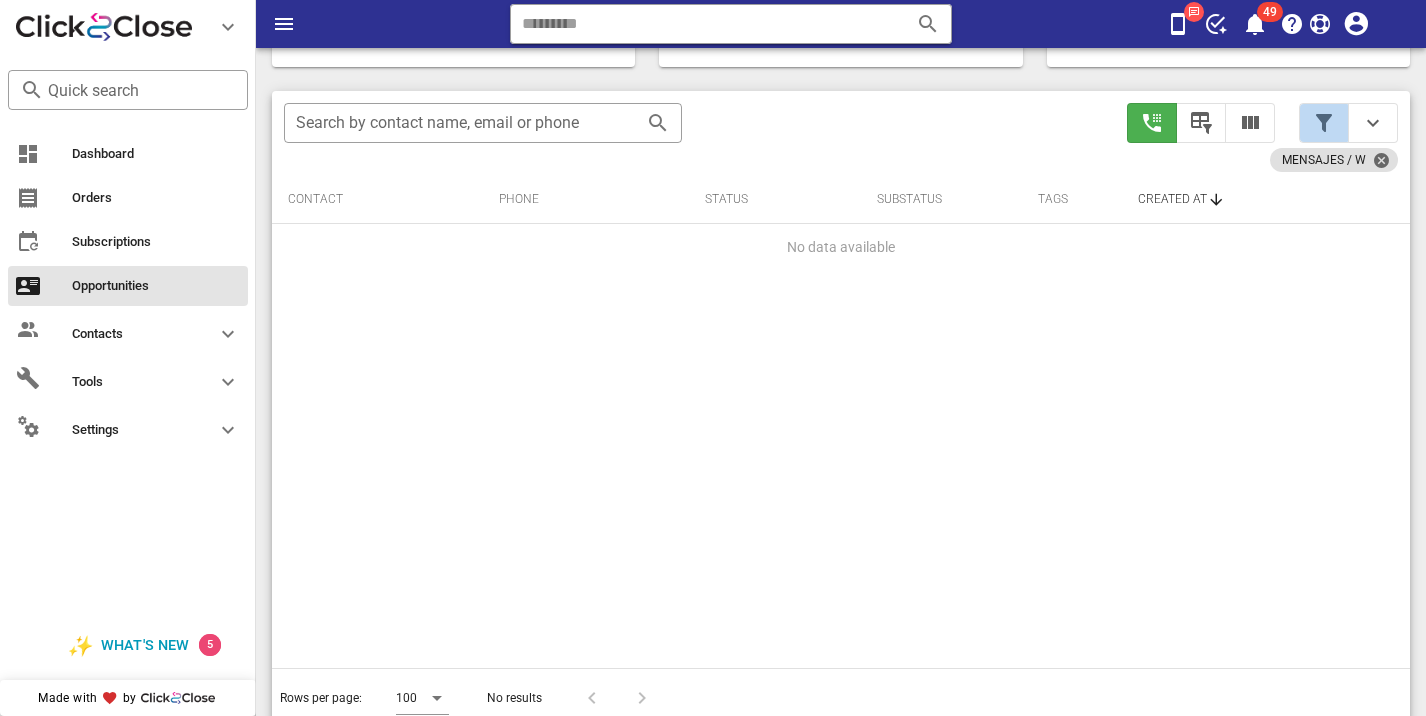 click at bounding box center (1324, 123) 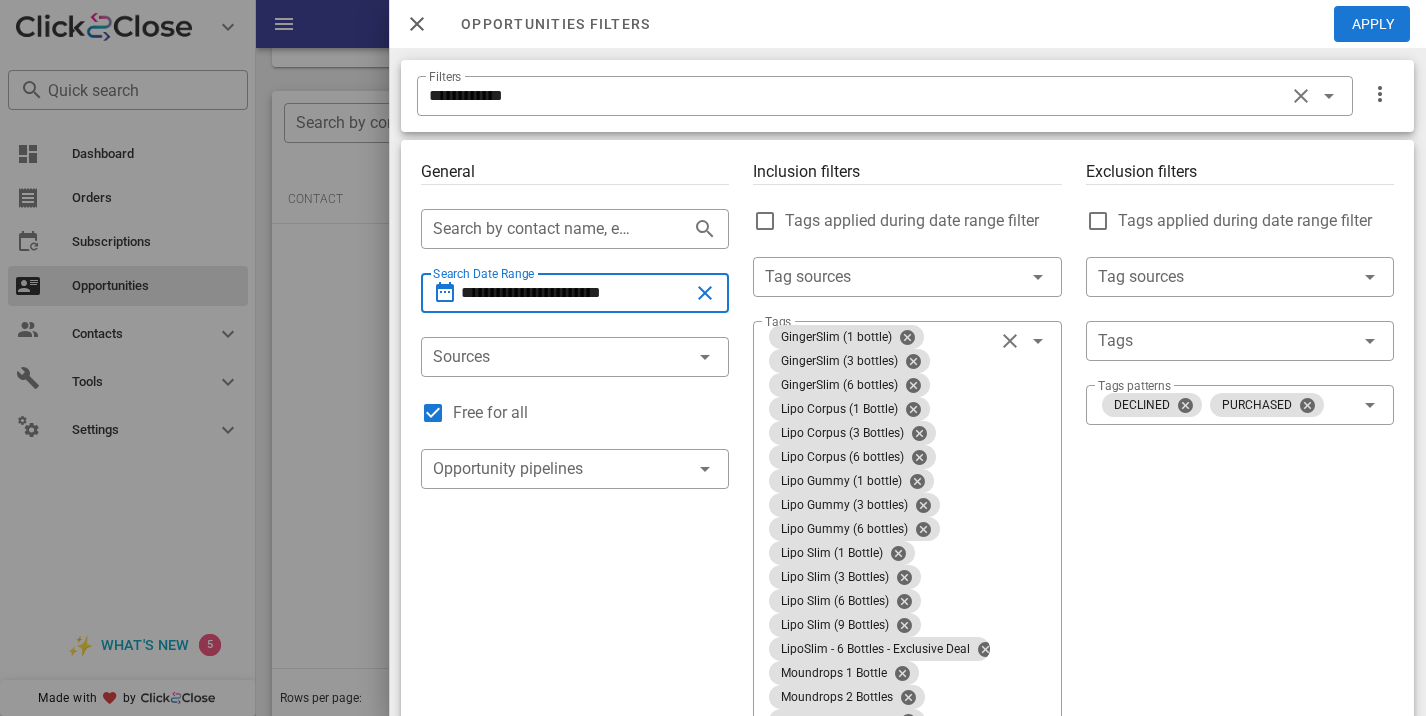 click on "**********" at bounding box center (575, 293) 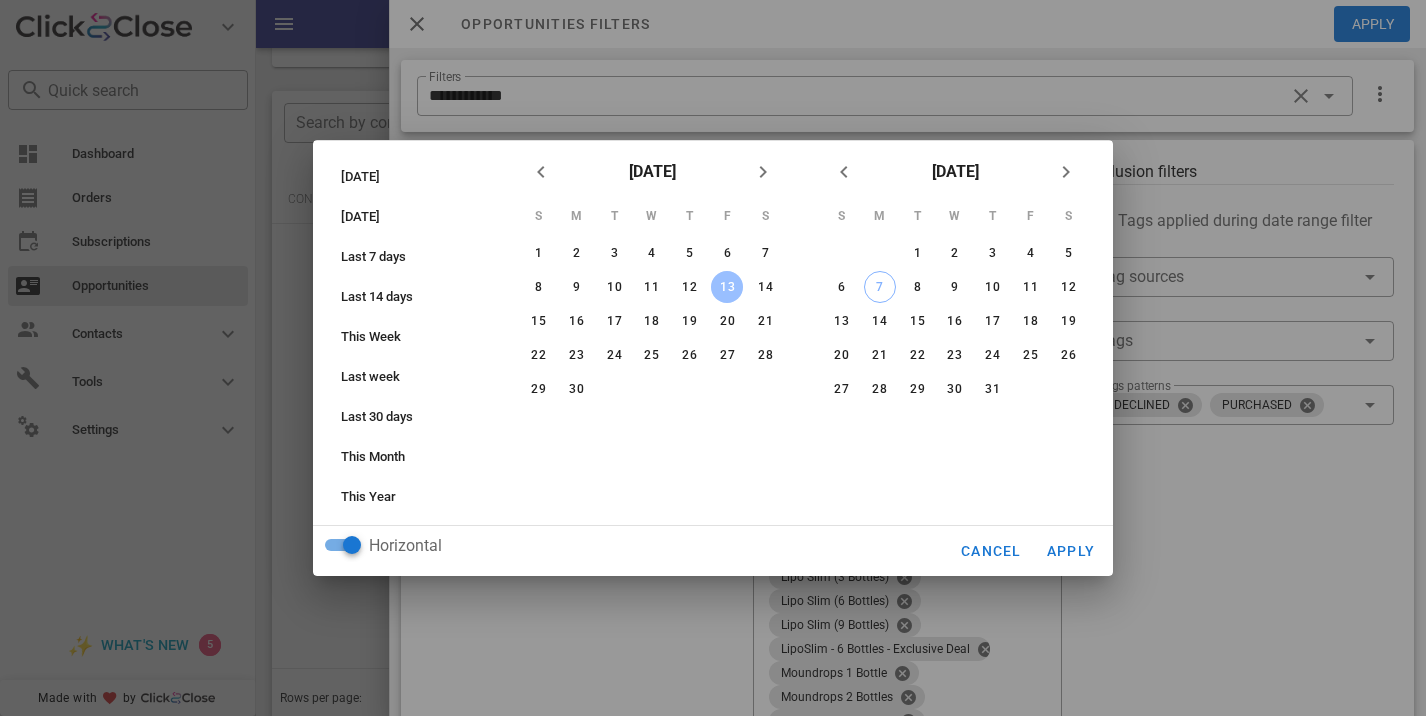 click on "1" at bounding box center [917, 253] 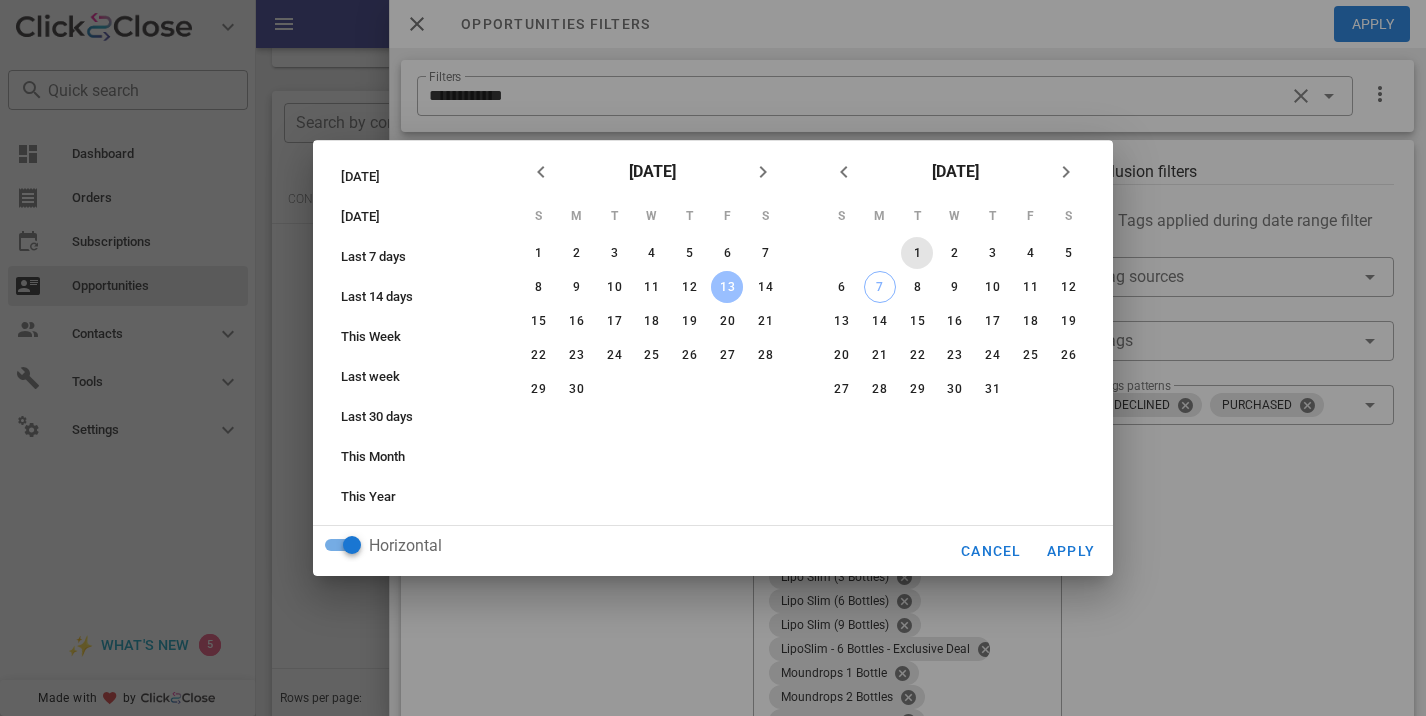 click on "1" at bounding box center [917, 253] 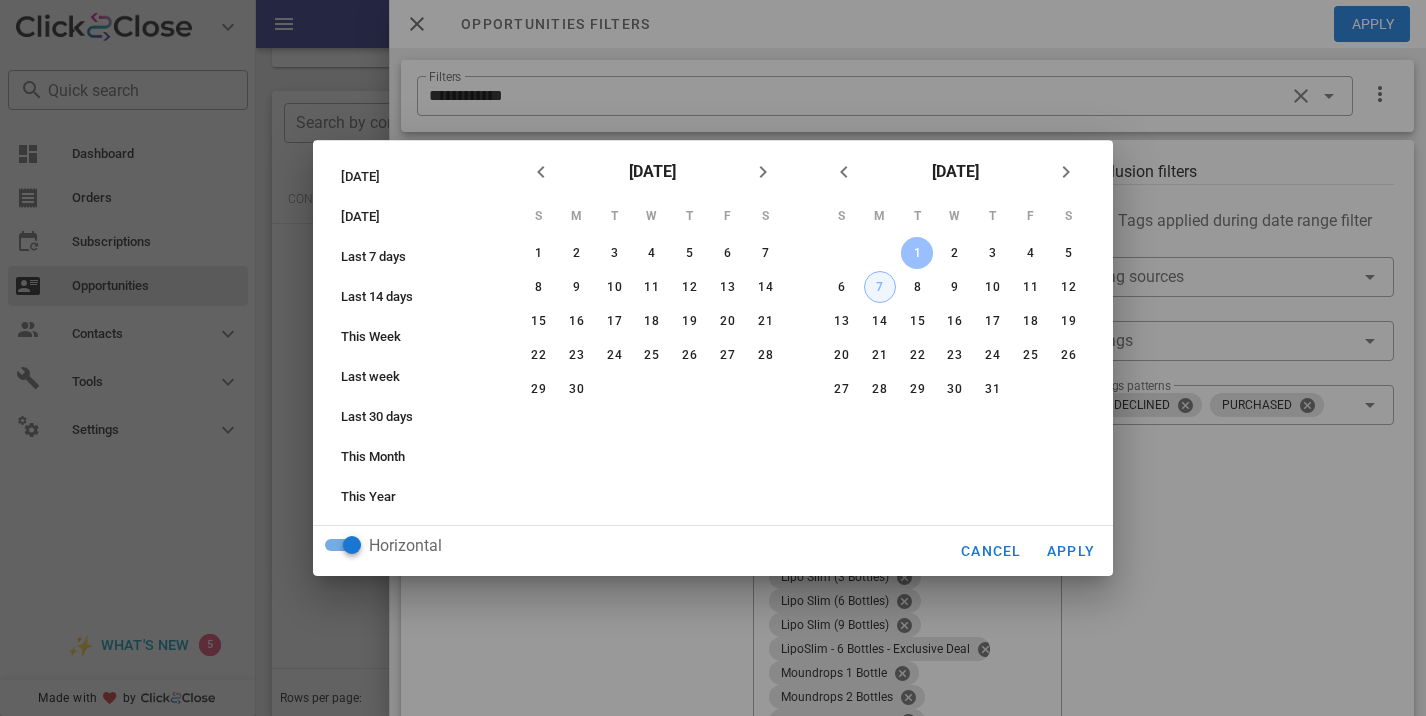 click on "7" at bounding box center [880, 287] 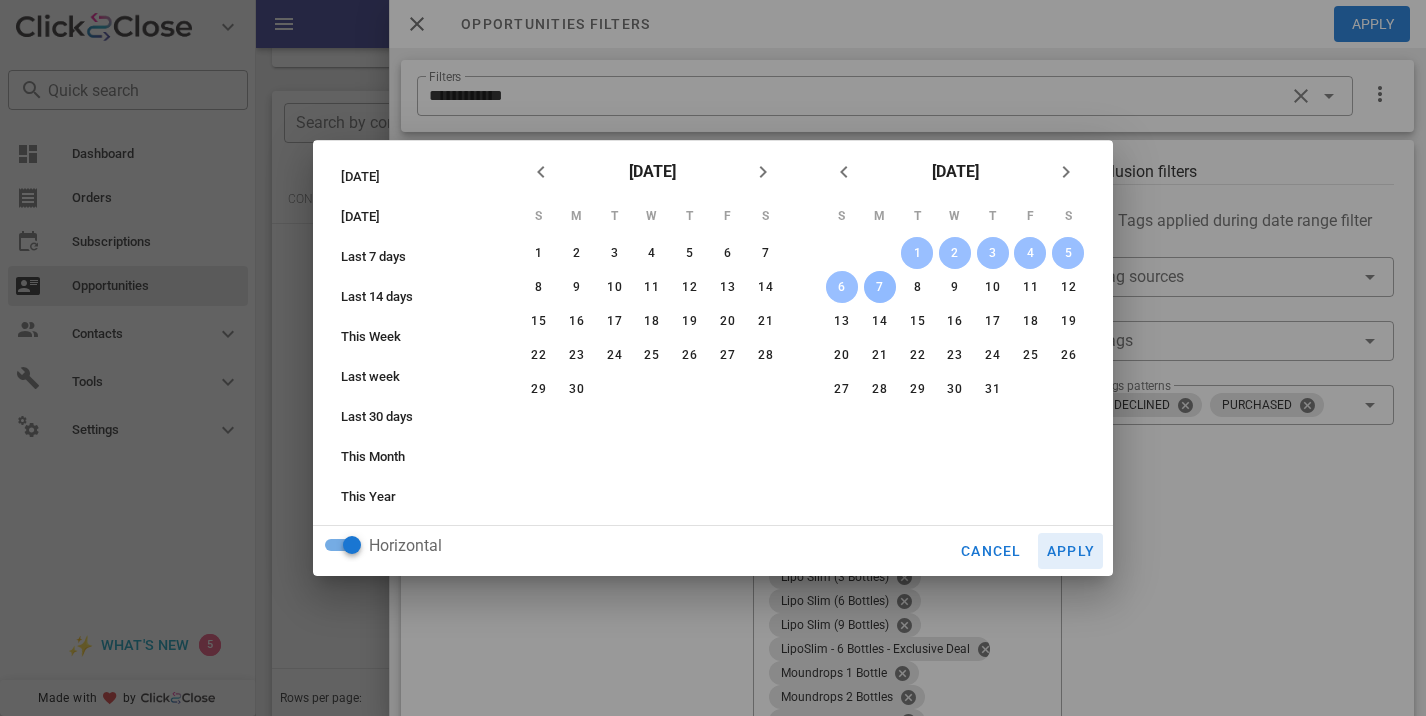 click on "Apply" at bounding box center (1071, 551) 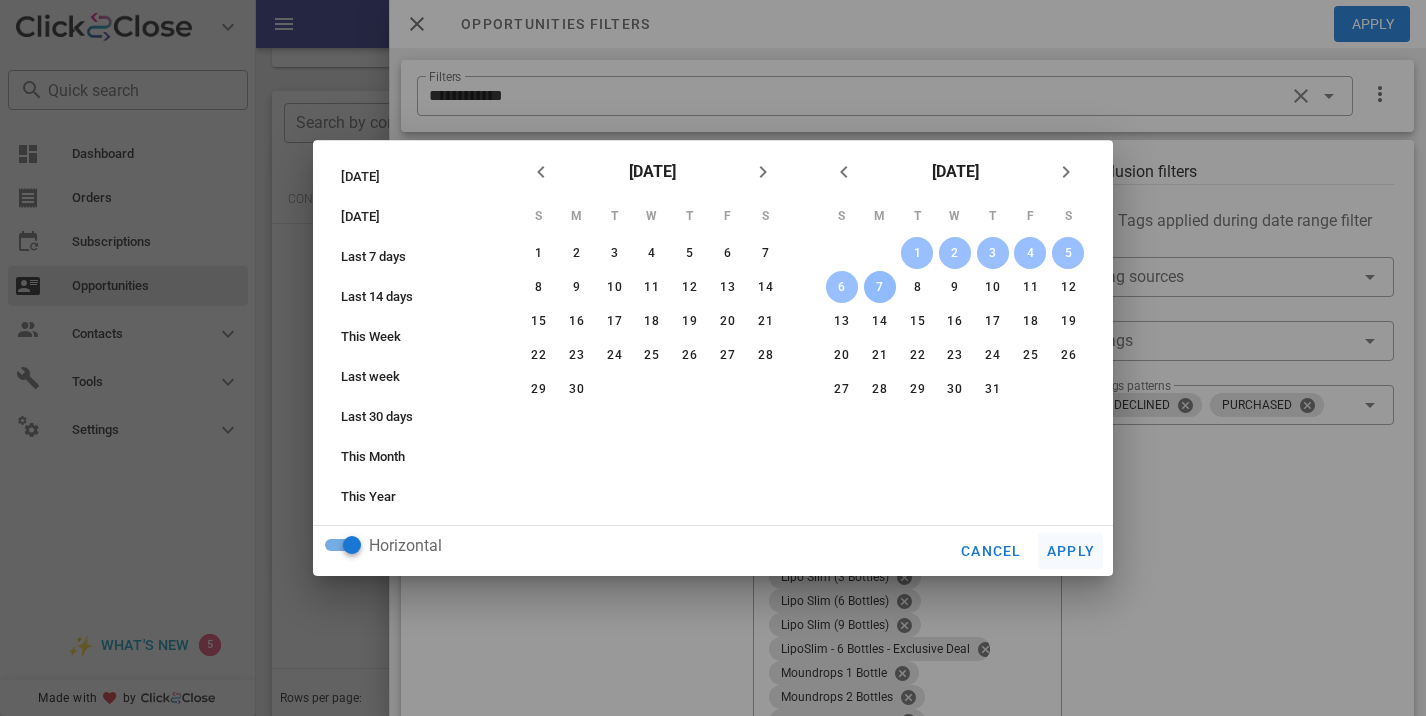 type 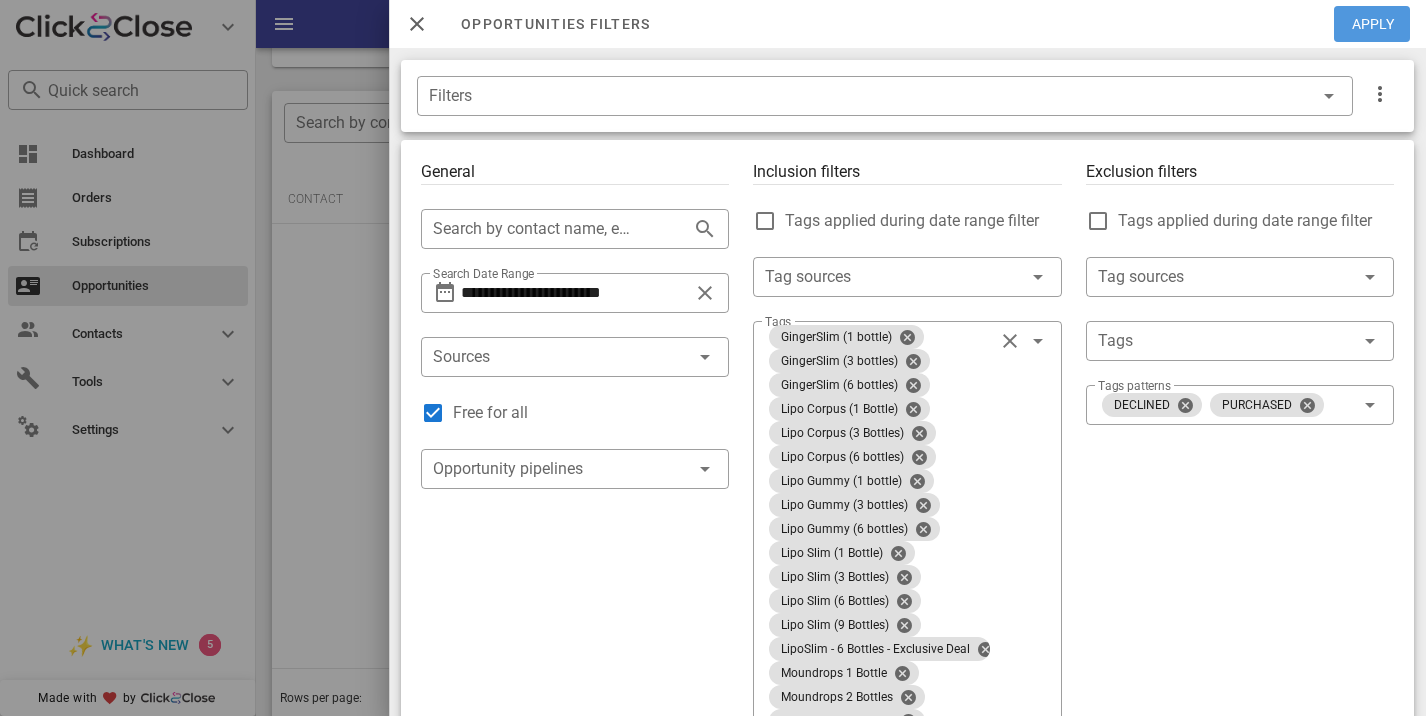 click on "Apply" at bounding box center [1373, 24] 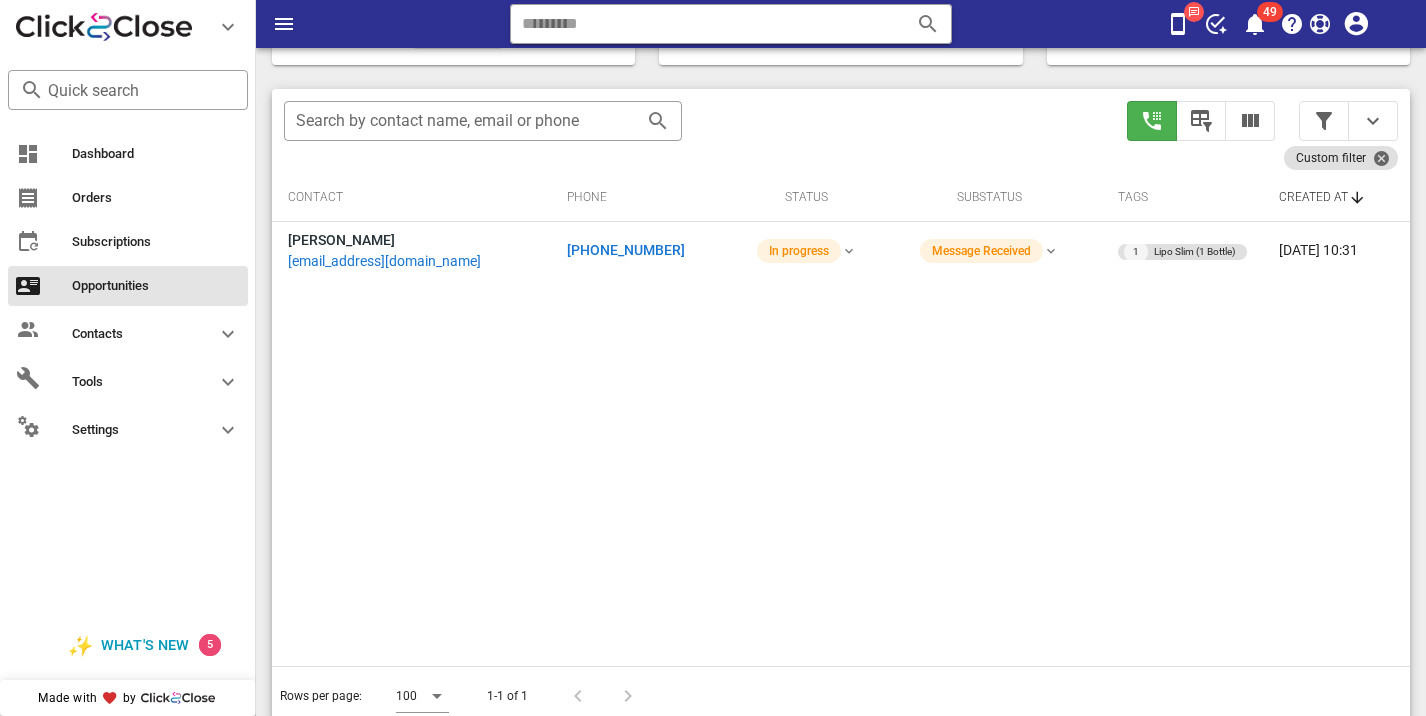 scroll, scrollTop: 349, scrollLeft: 0, axis: vertical 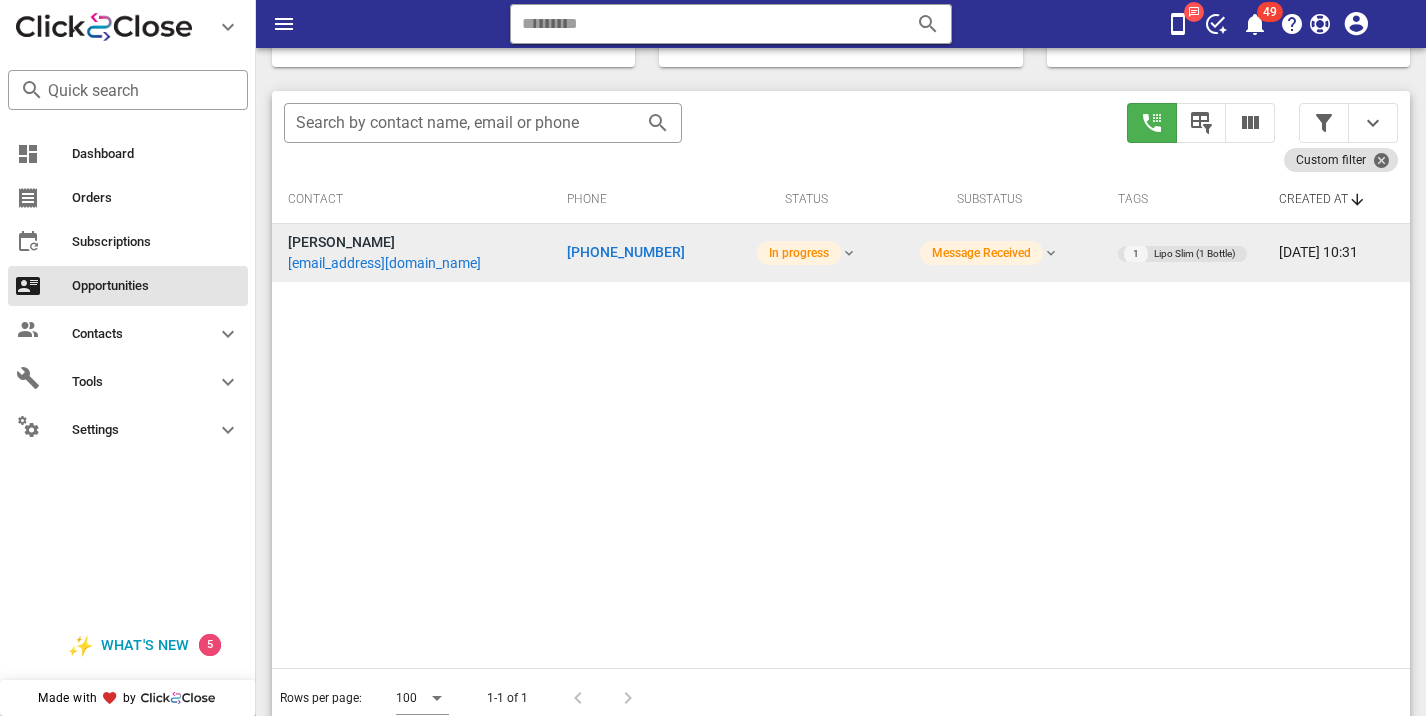 click on "[PHONE_NUMBER]" at bounding box center (644, 253) 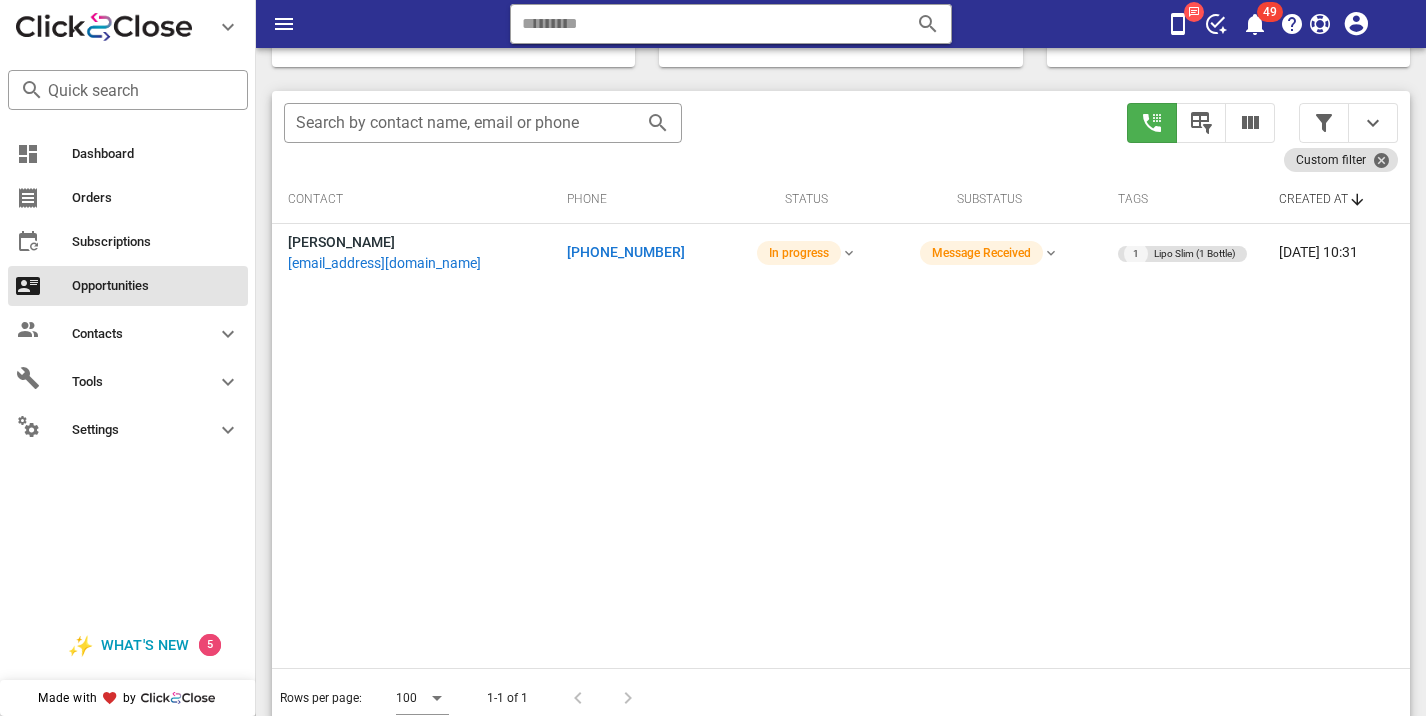 type on "**********" 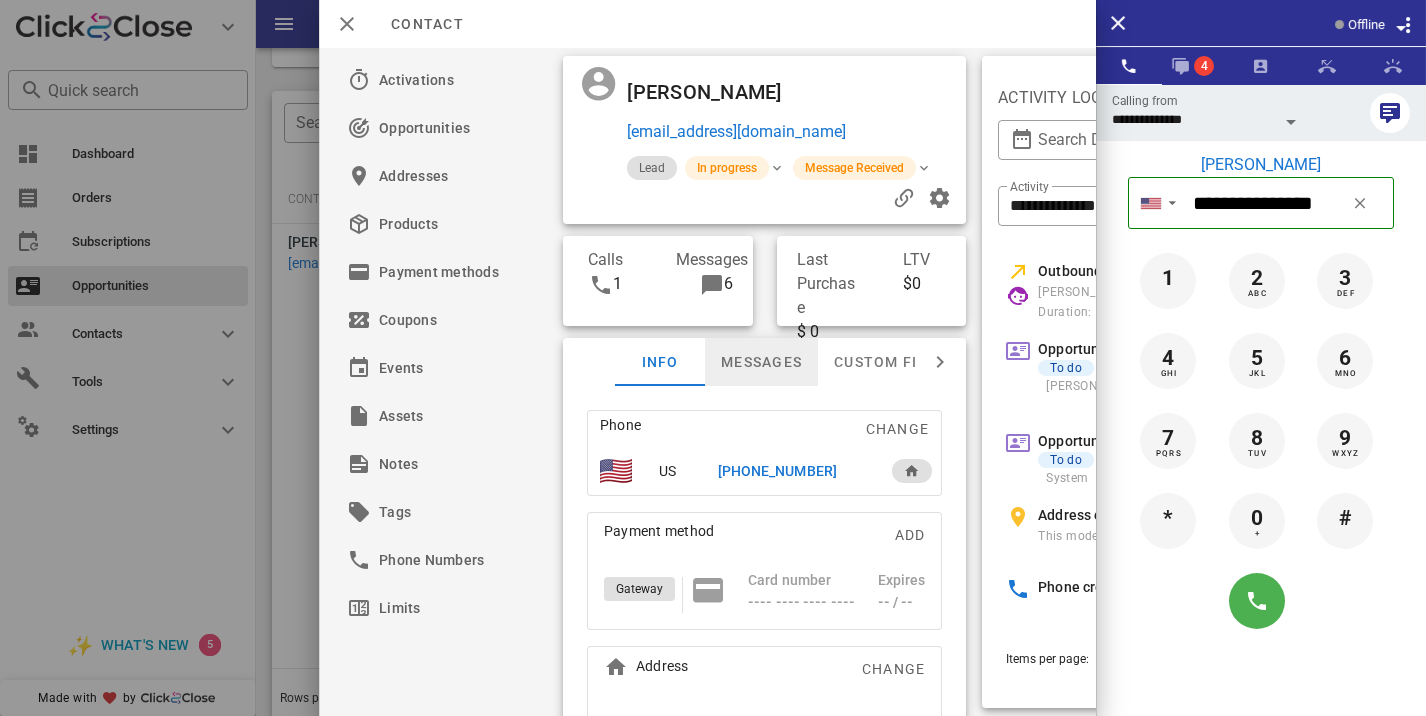 click on "Messages" at bounding box center [761, 362] 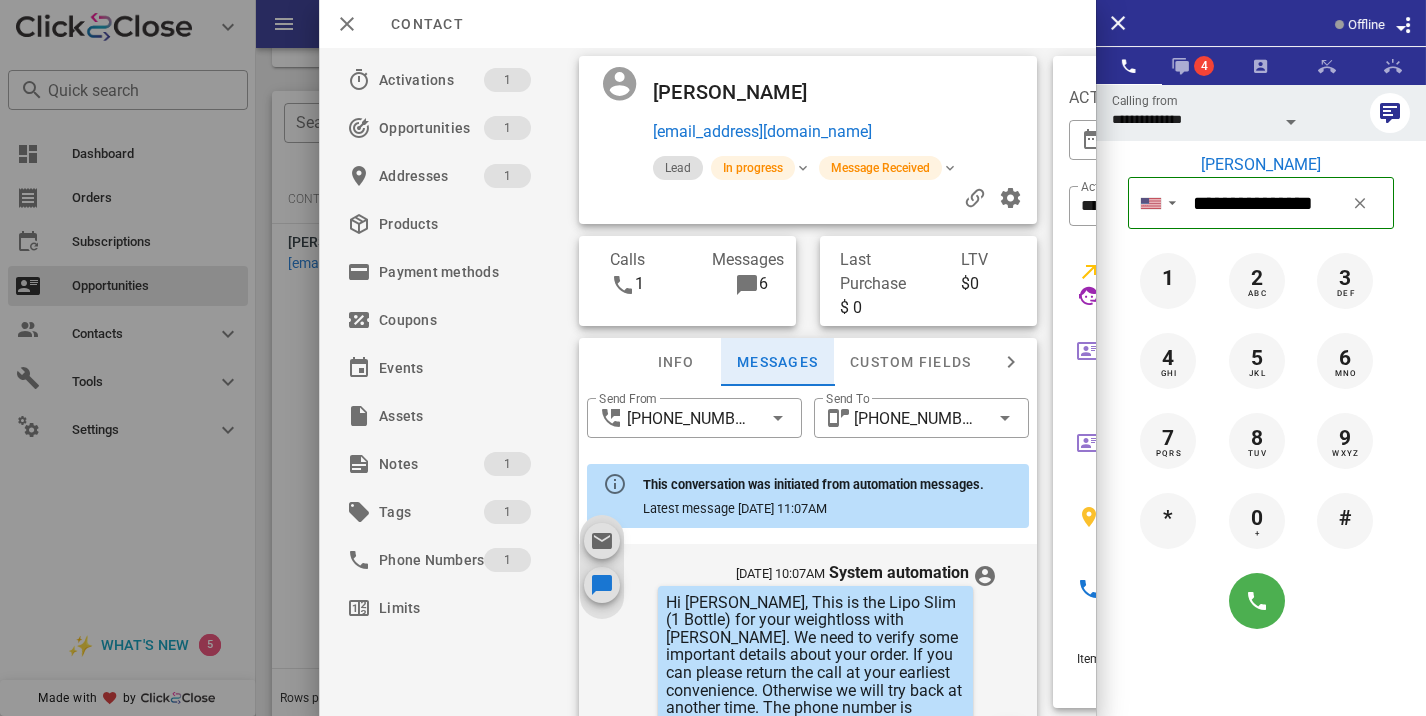scroll, scrollTop: 754, scrollLeft: 0, axis: vertical 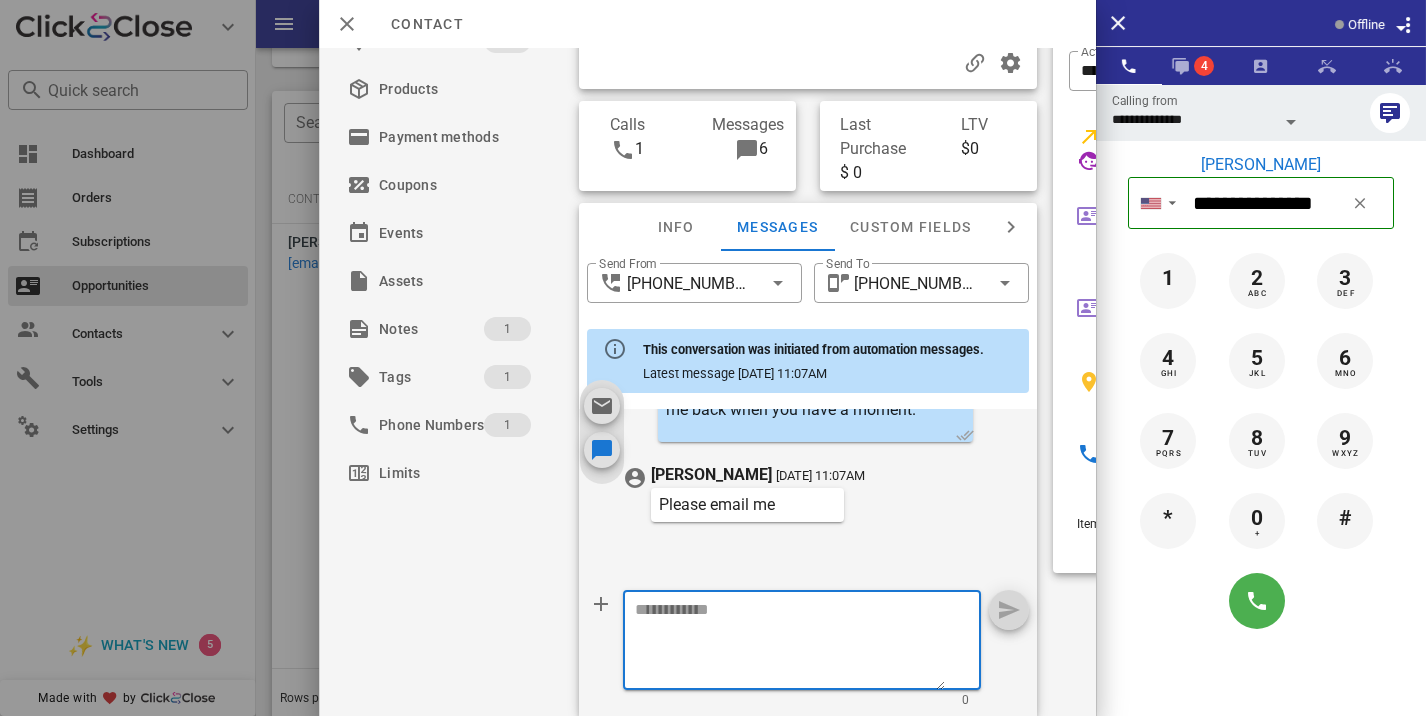 click at bounding box center (790, 643) 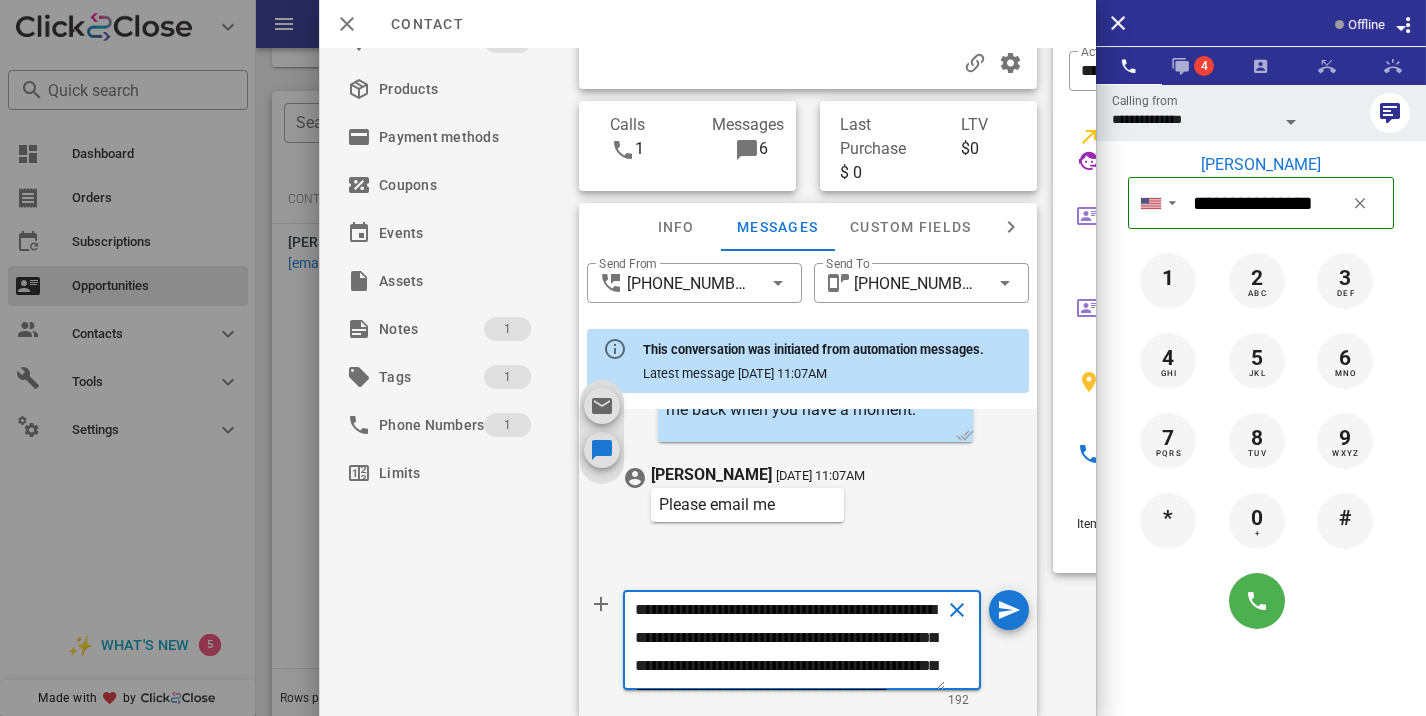 scroll, scrollTop: 69, scrollLeft: 0, axis: vertical 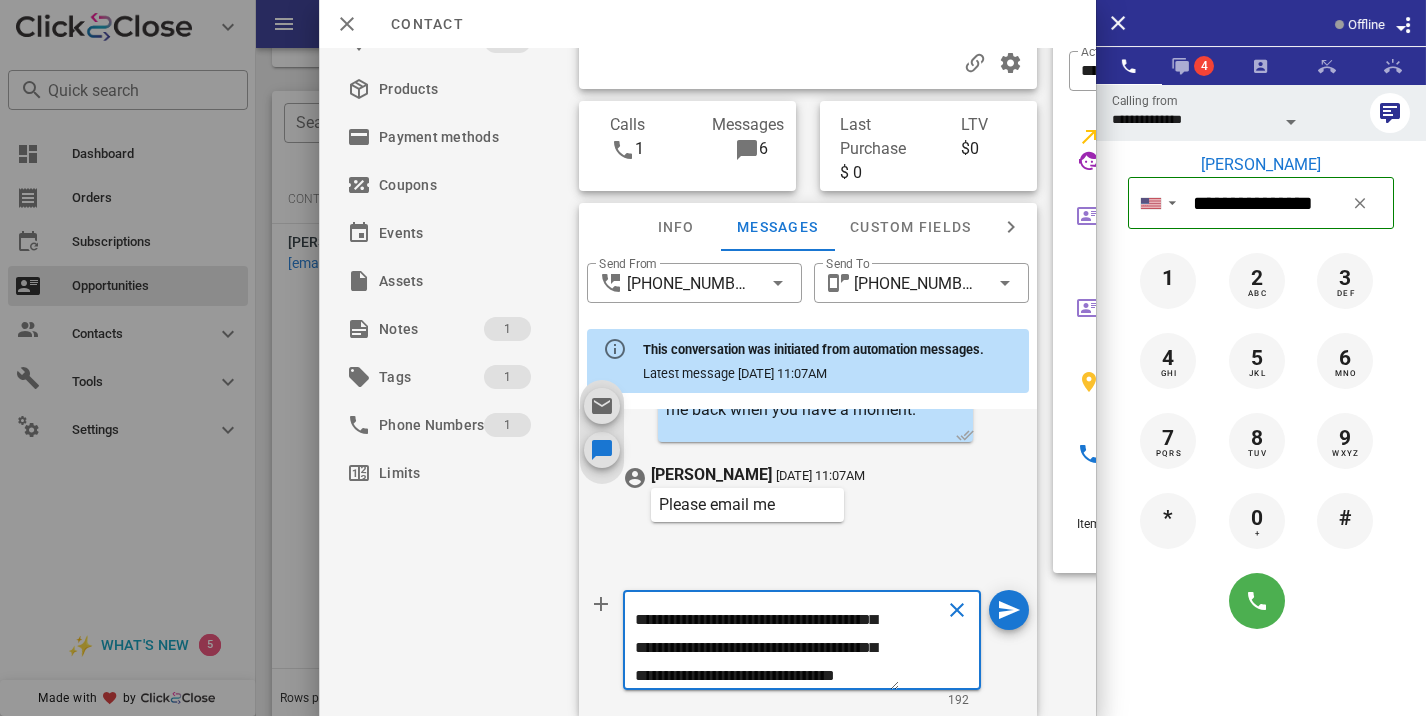 type on "**********" 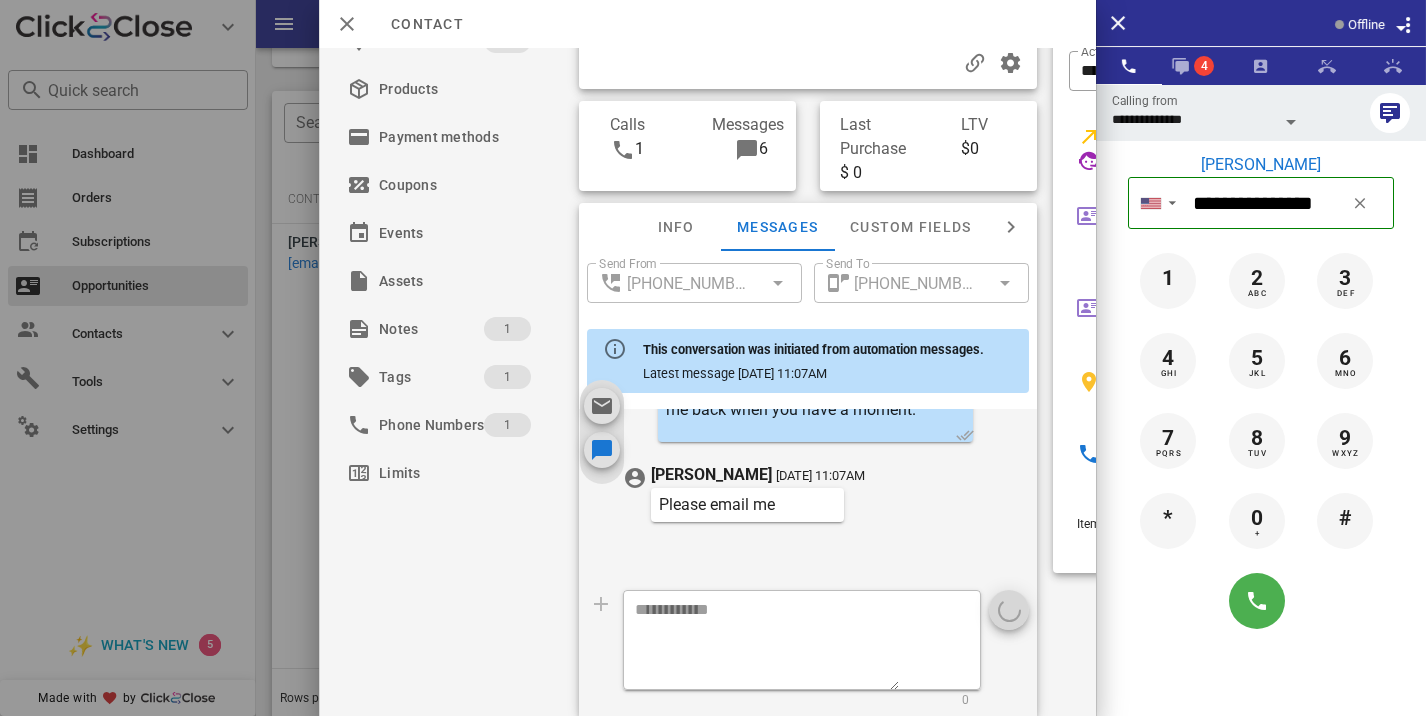 scroll, scrollTop: 0, scrollLeft: 0, axis: both 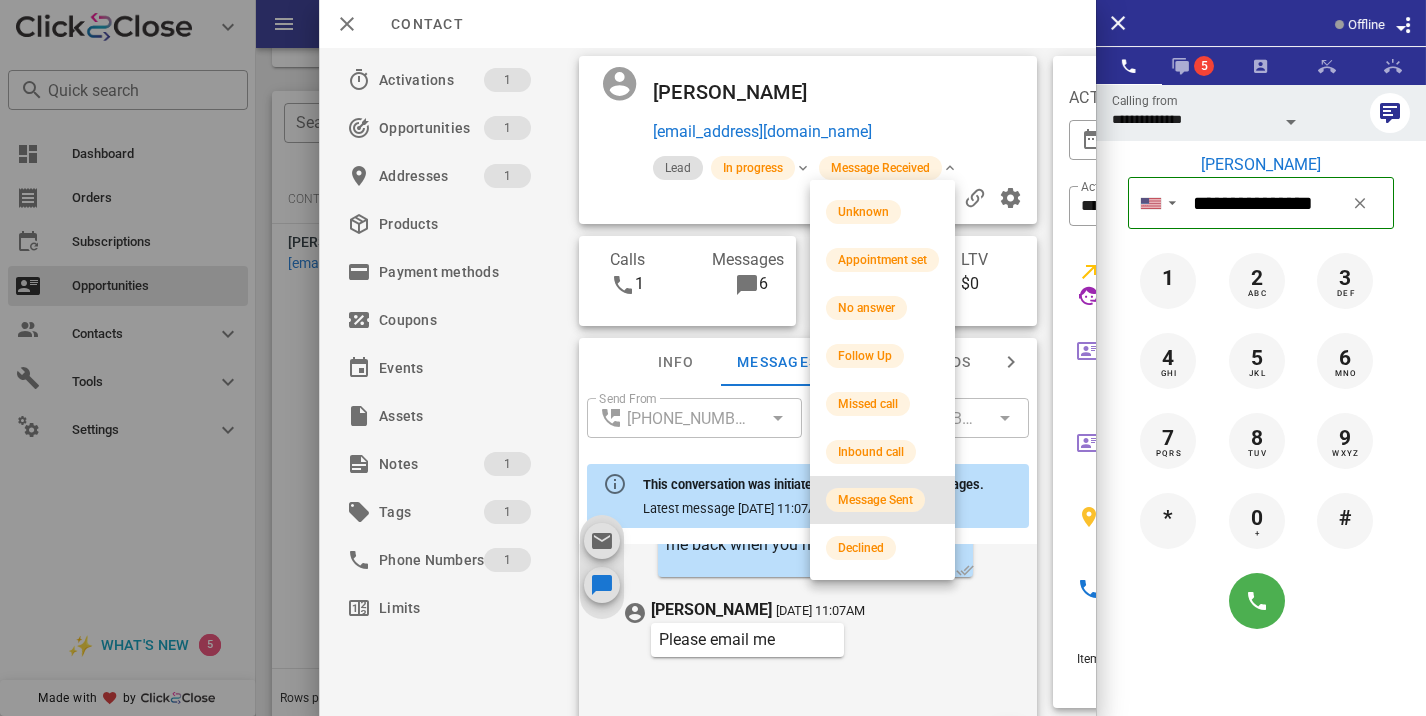 click on "Message Sent" at bounding box center (875, 500) 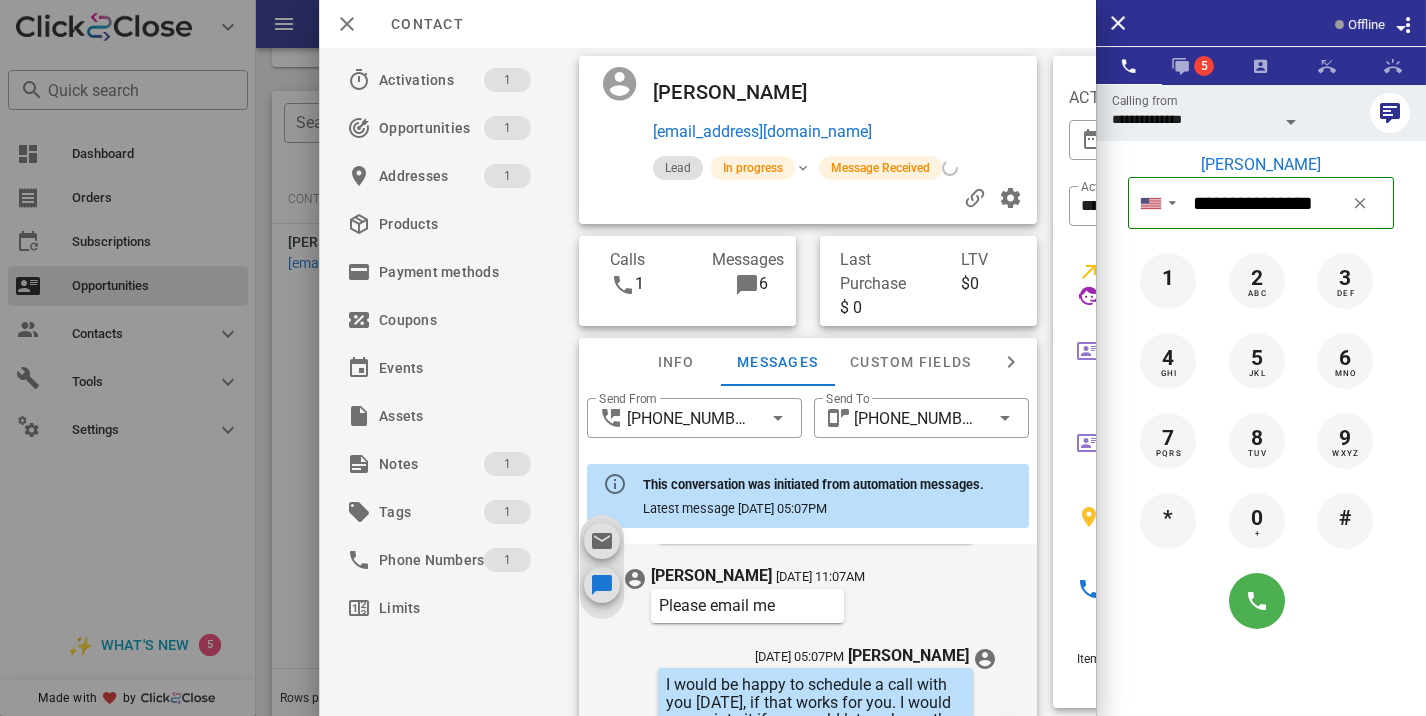 scroll, scrollTop: 937, scrollLeft: 0, axis: vertical 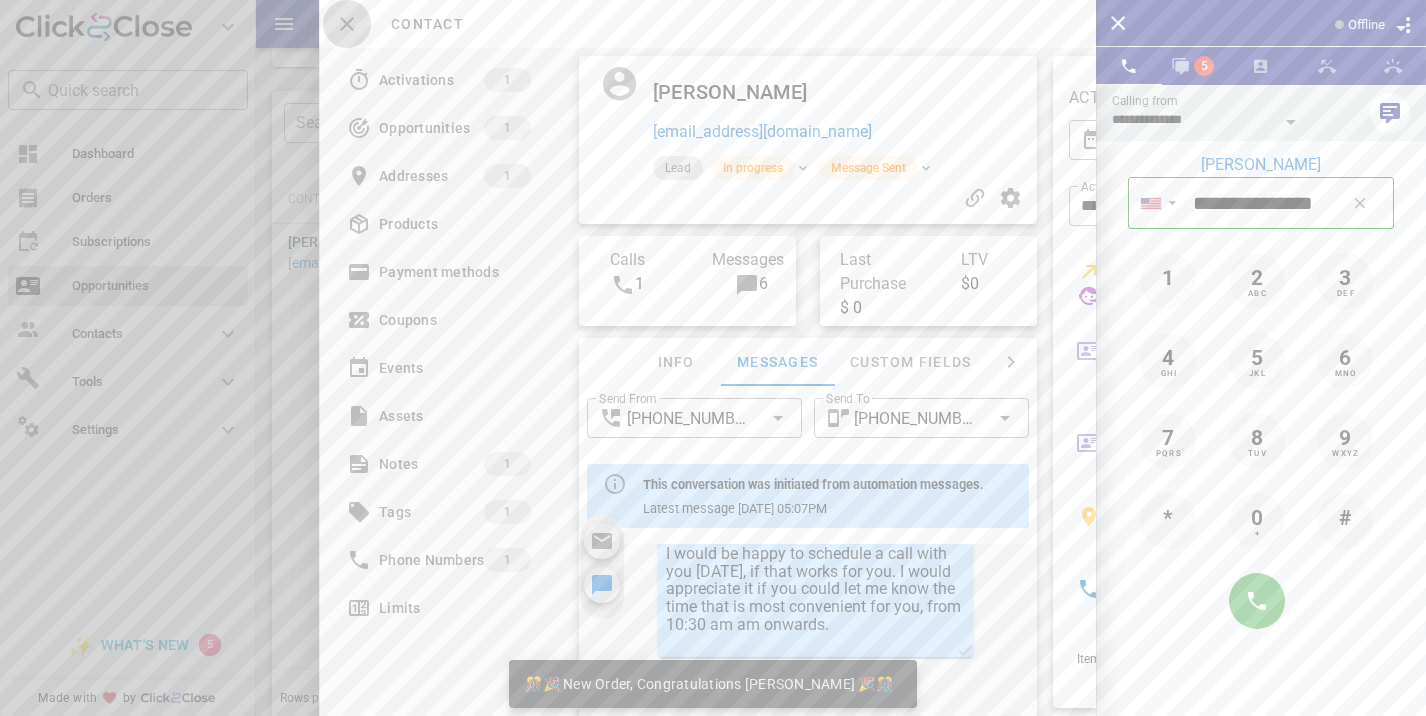 click at bounding box center (347, 24) 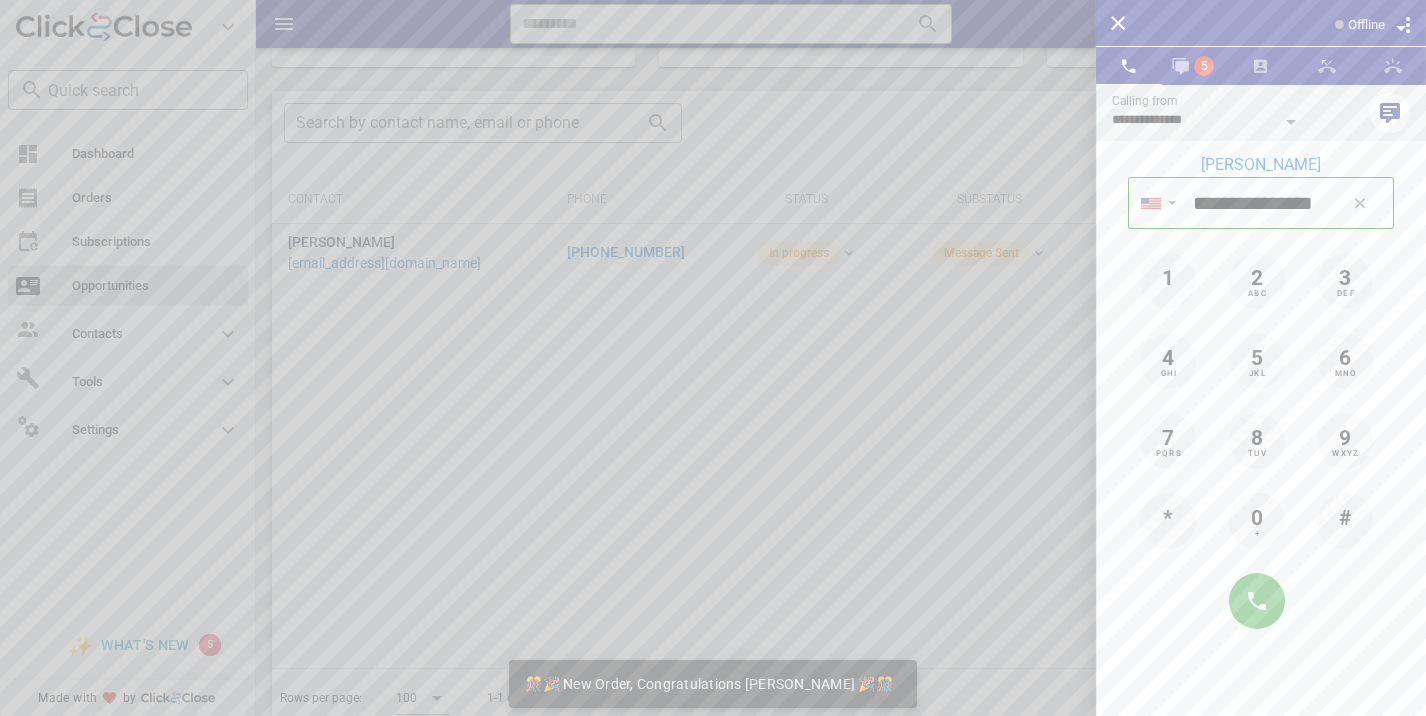 click at bounding box center (713, 358) 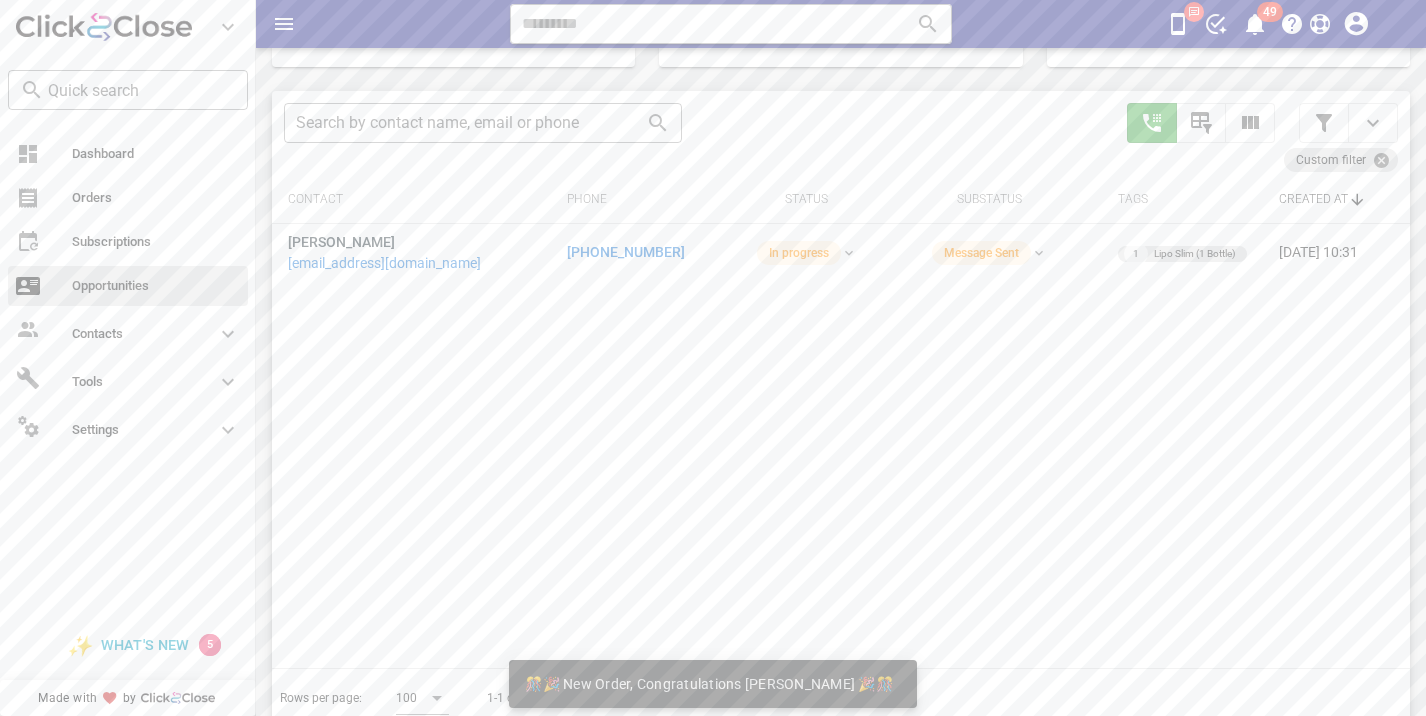 type 